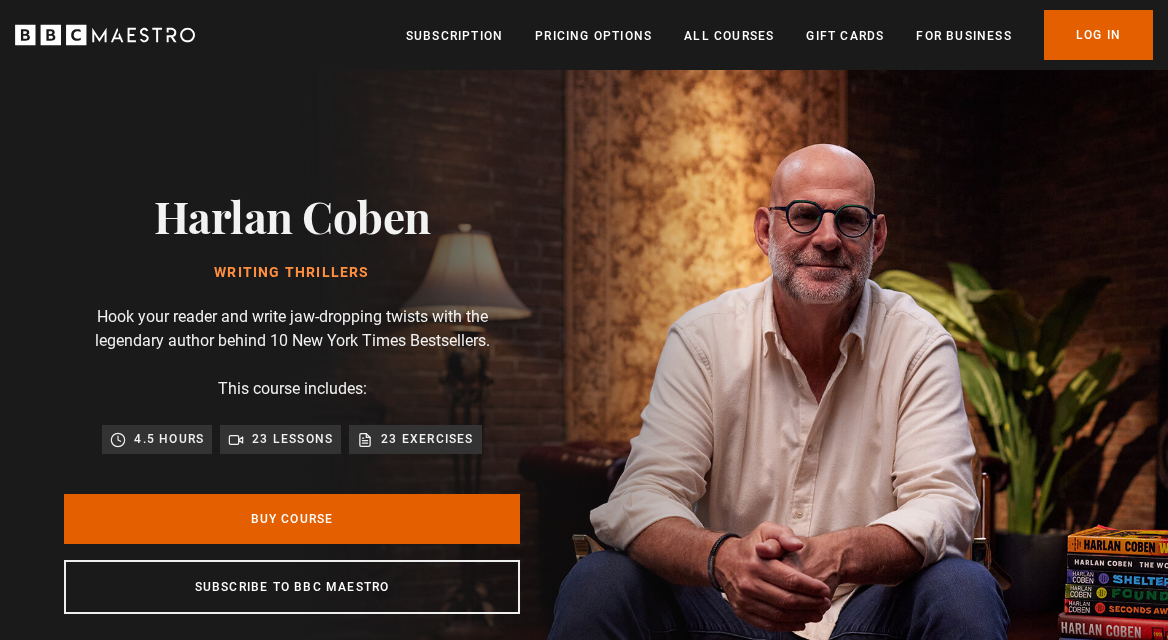 scroll, scrollTop: 0, scrollLeft: 0, axis: both 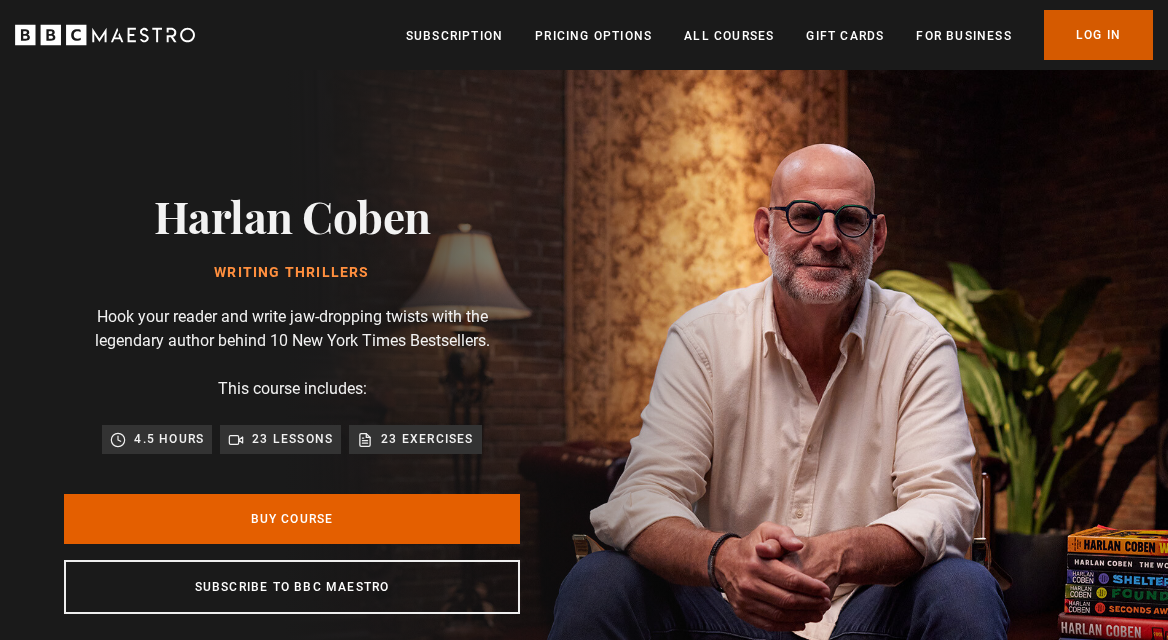 click on "Log In" at bounding box center (1098, 35) 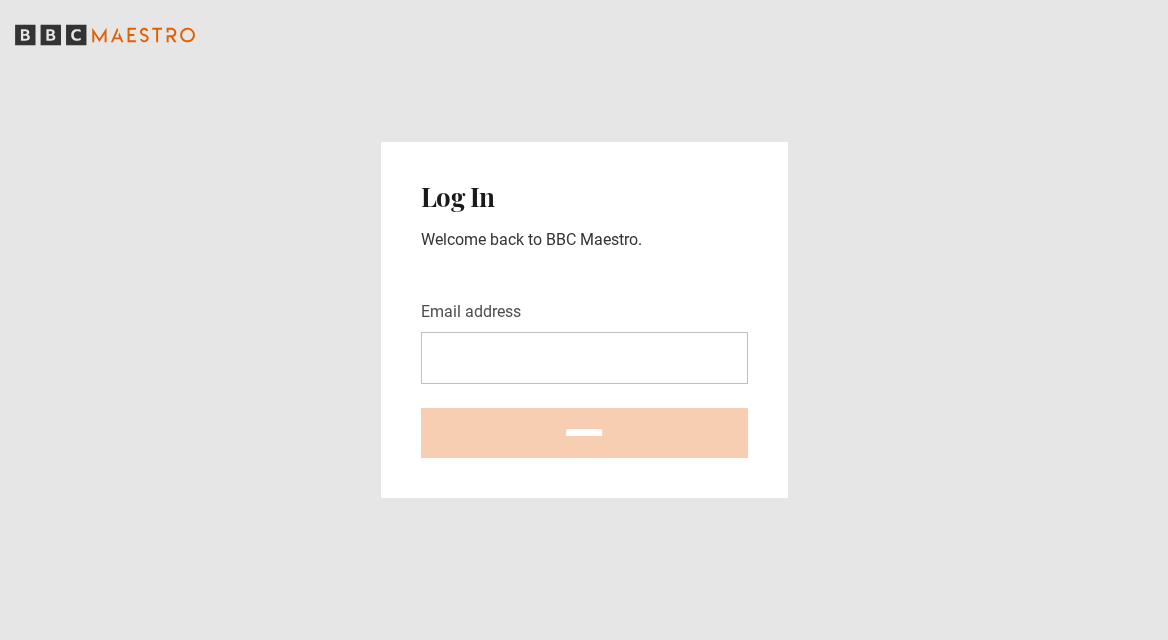scroll, scrollTop: 0, scrollLeft: 0, axis: both 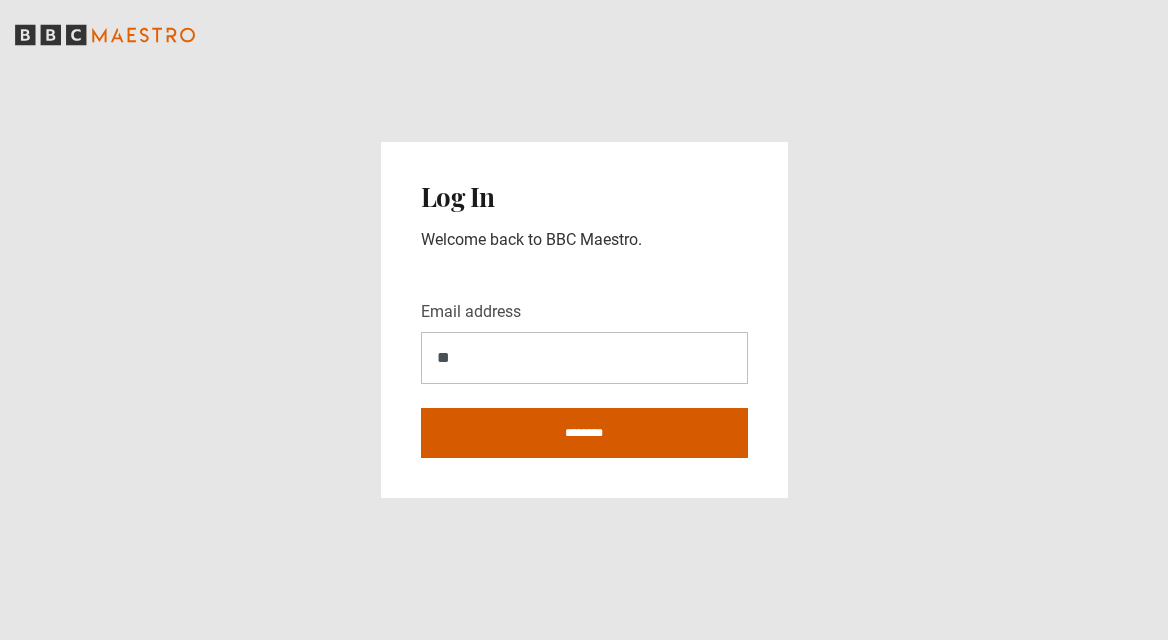 type on "*" 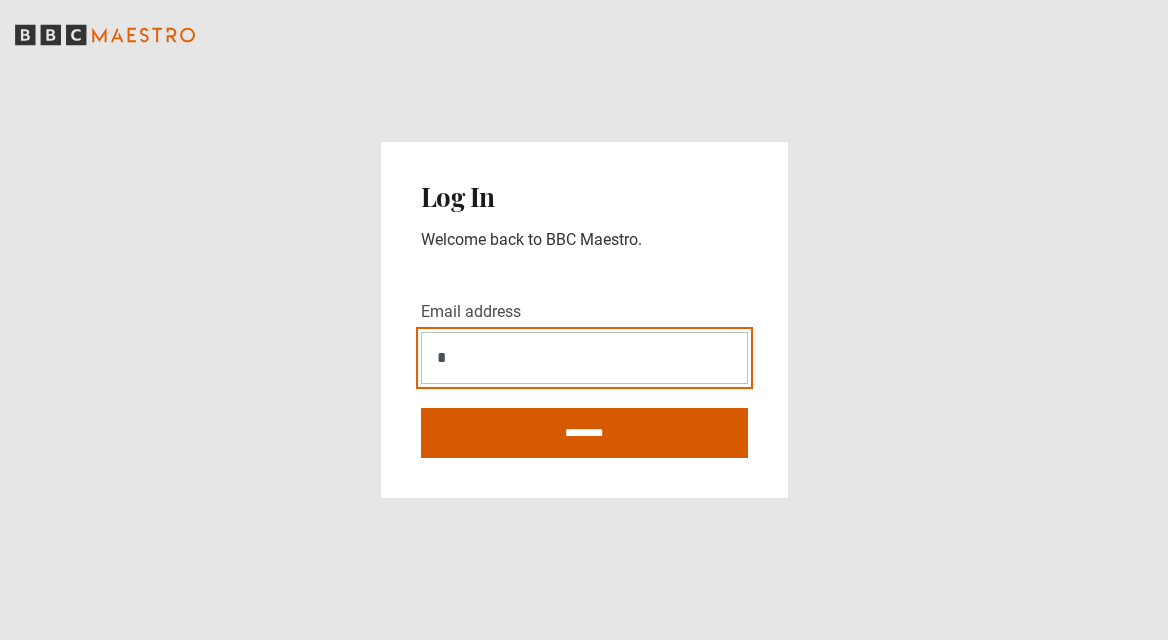 type on "**********" 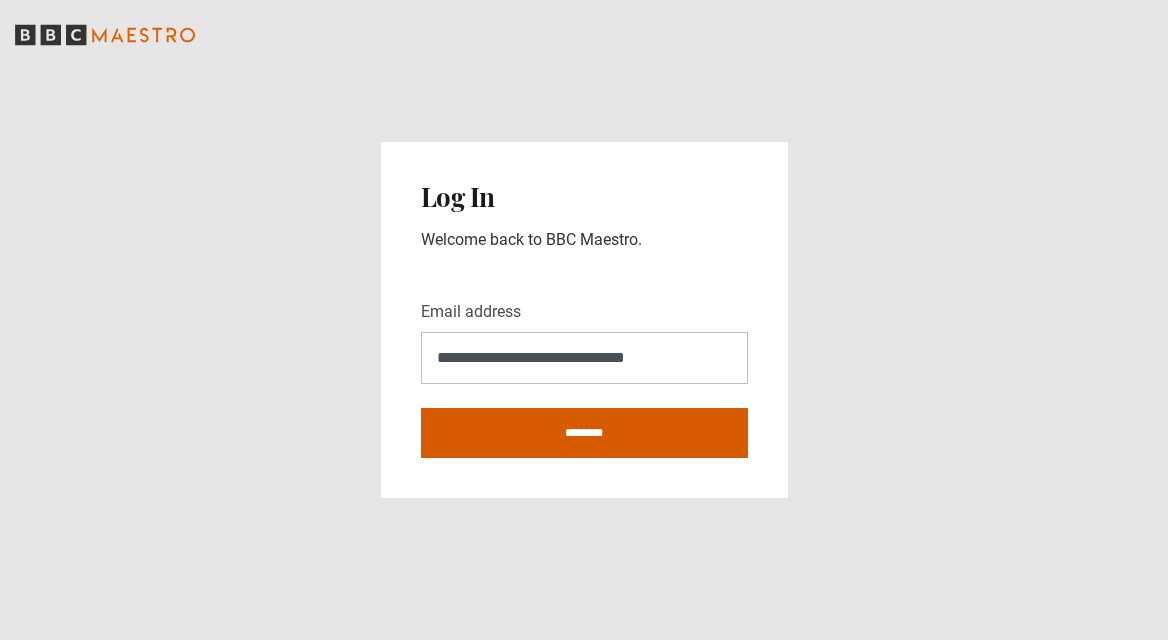 click on "********" at bounding box center (584, 433) 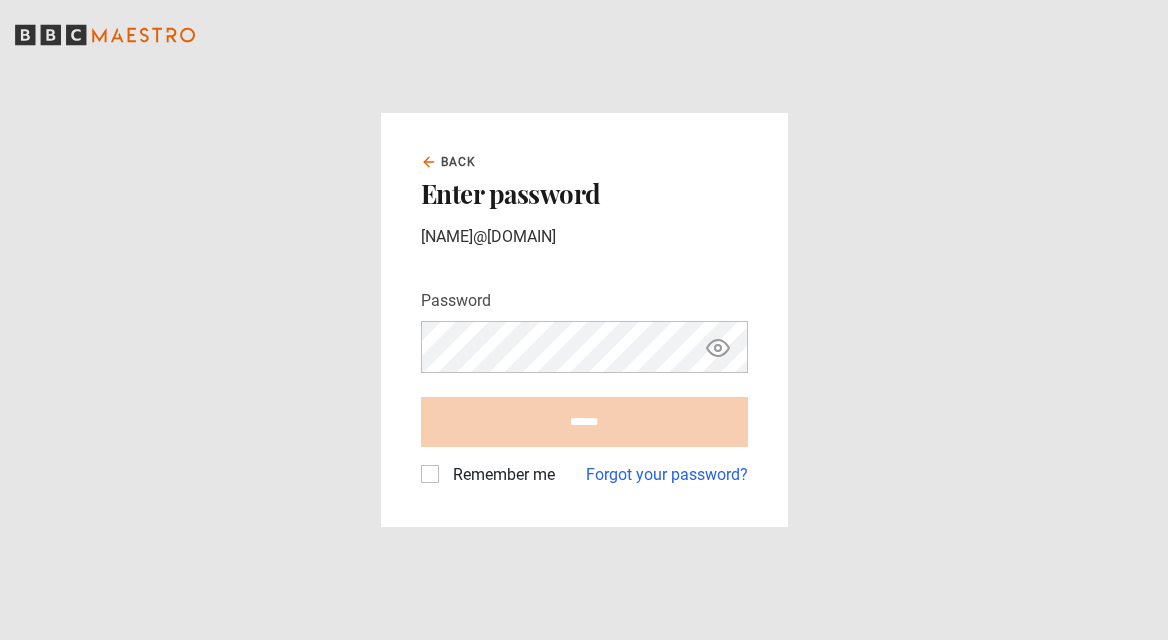 scroll, scrollTop: 0, scrollLeft: 0, axis: both 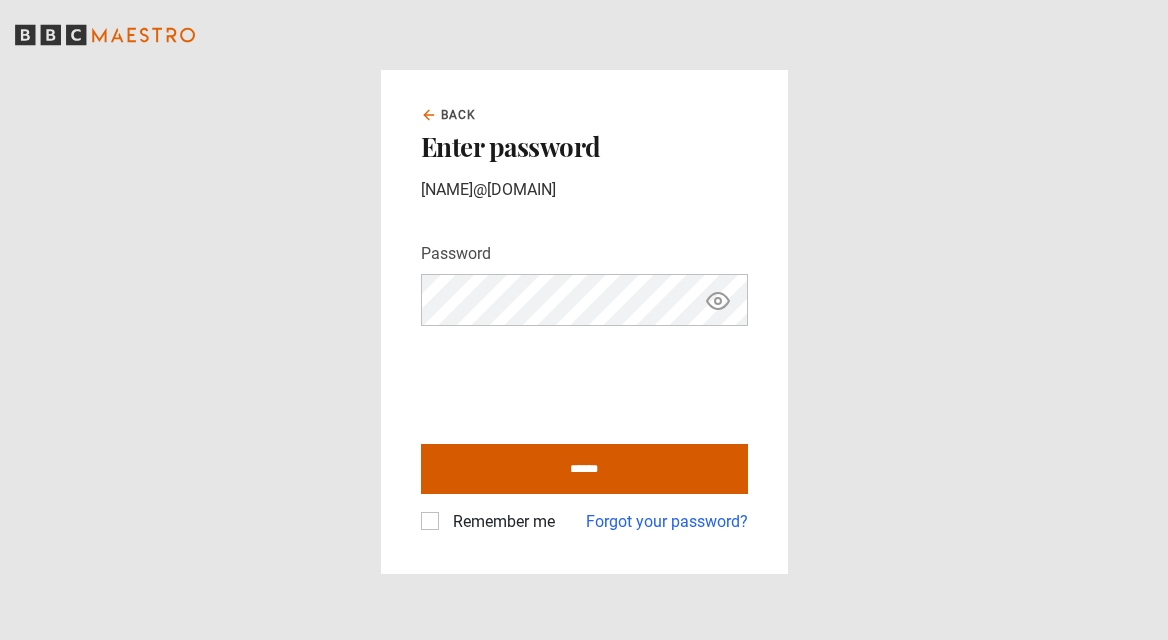 click on "******" at bounding box center [584, 469] 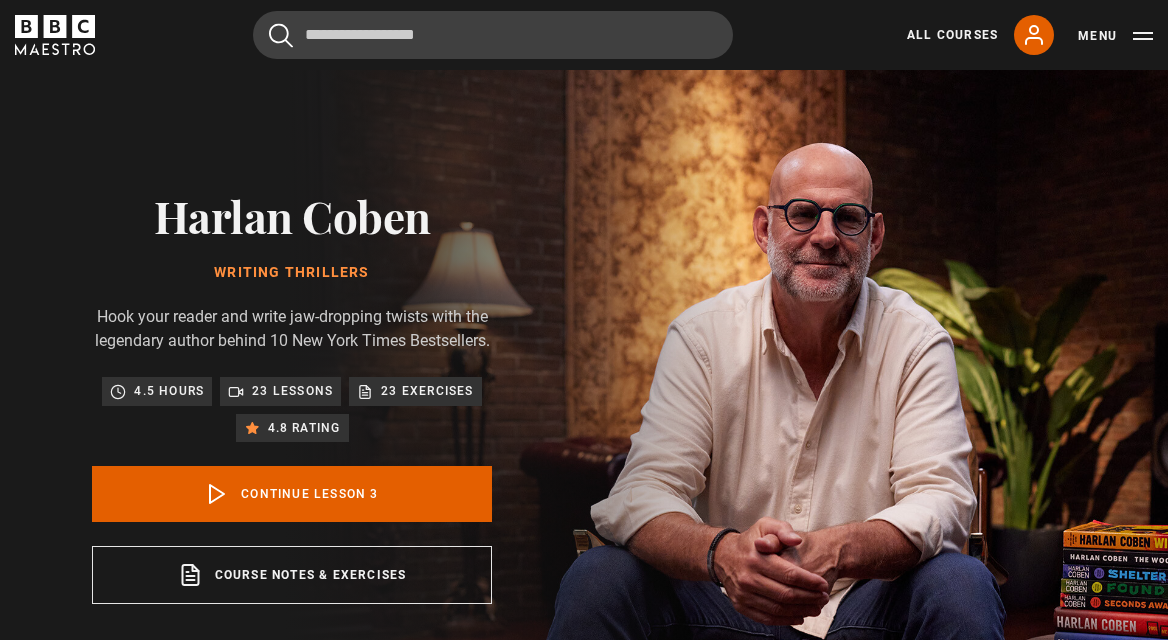 scroll, scrollTop: 724, scrollLeft: 0, axis: vertical 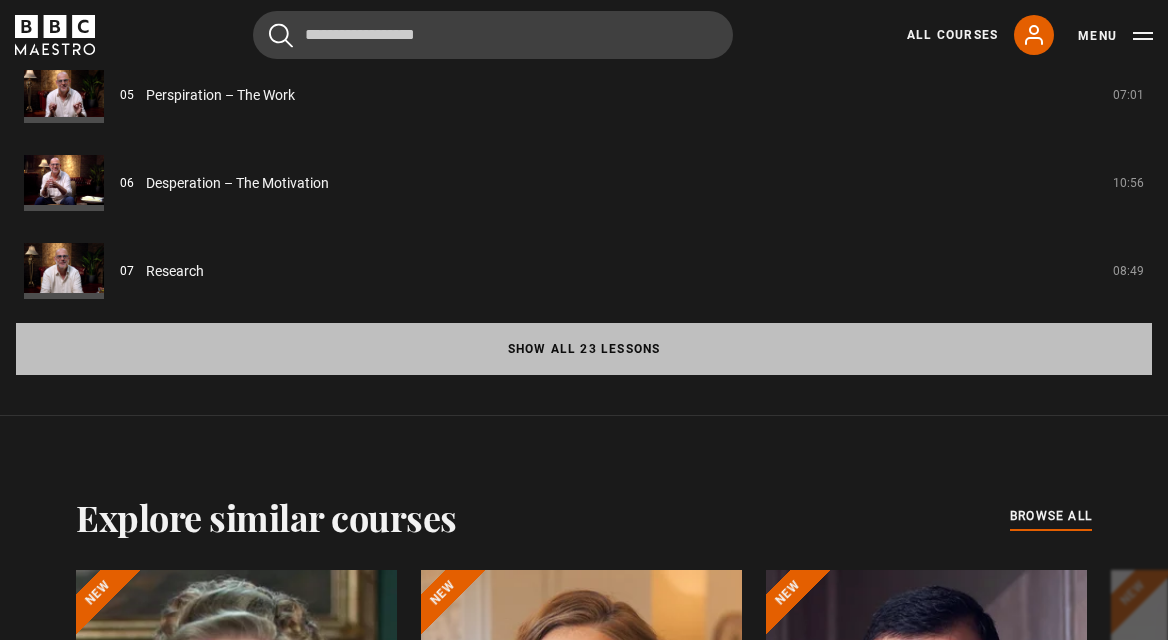 click on "Show all 23 lessons" at bounding box center [584, 349] 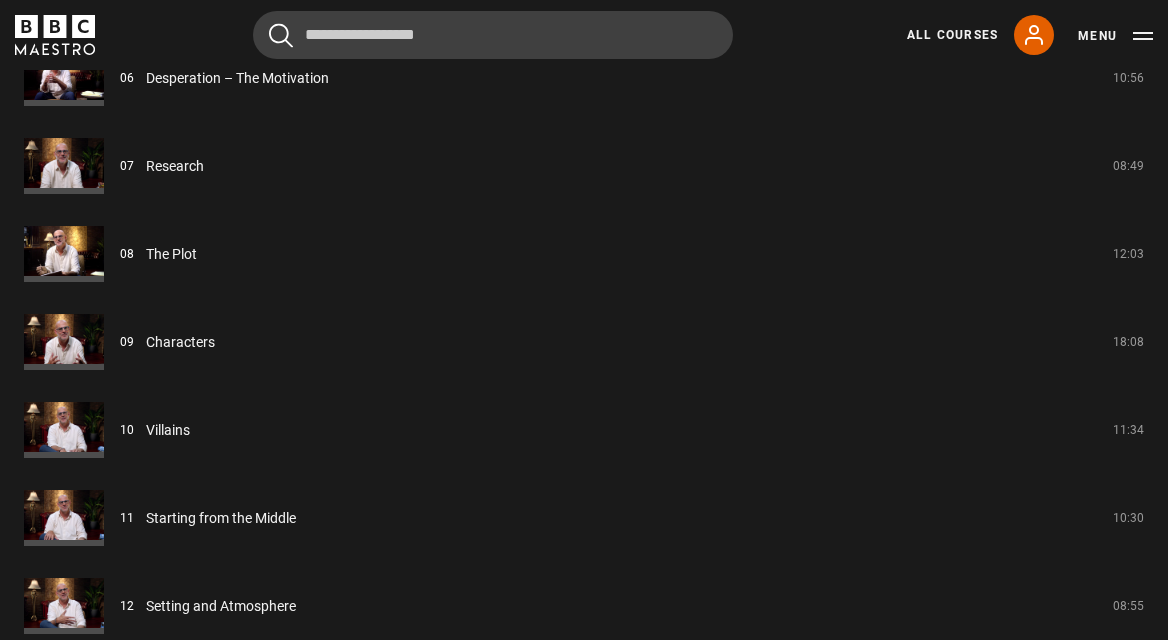 scroll, scrollTop: 2245, scrollLeft: 0, axis: vertical 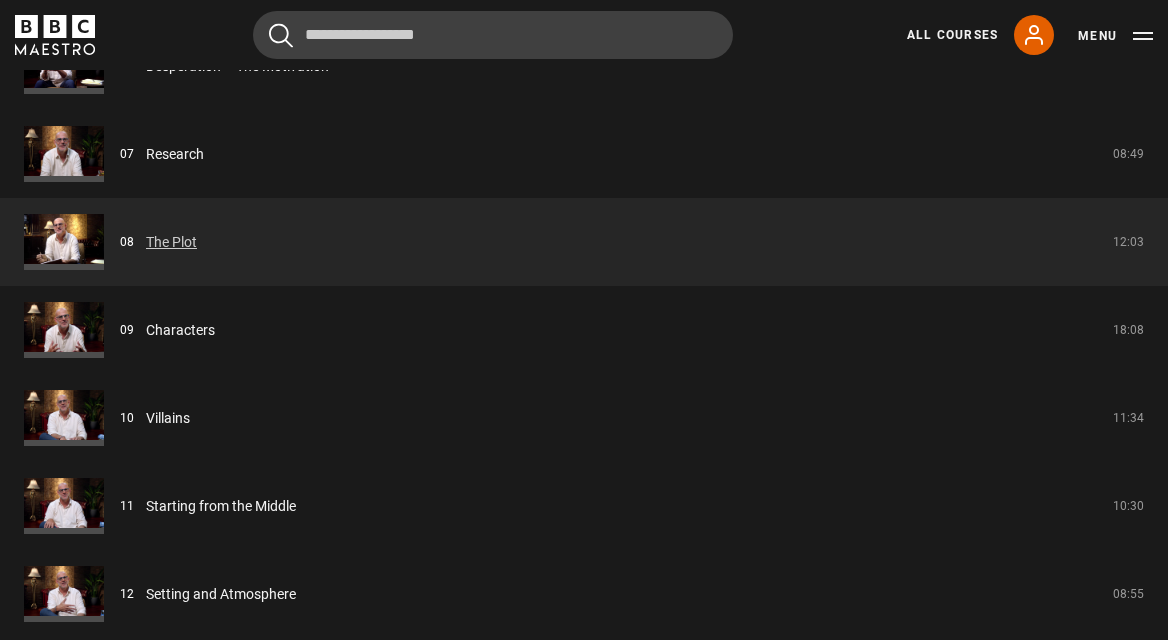 click on "The Plot" at bounding box center [171, 242] 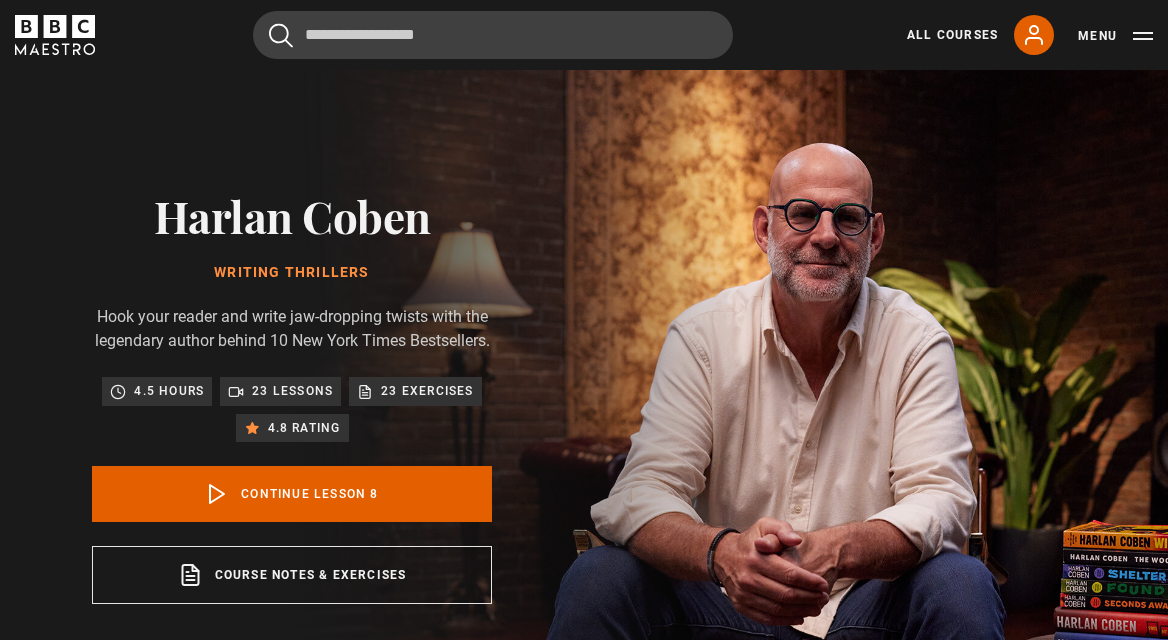 scroll, scrollTop: 724, scrollLeft: 0, axis: vertical 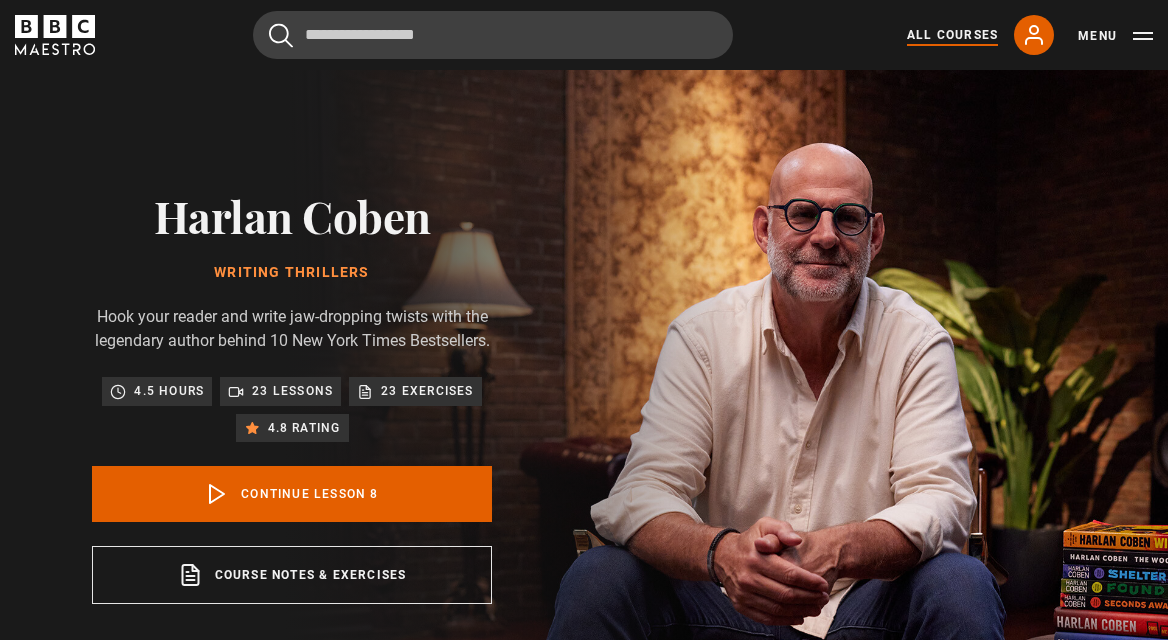 click on "All Courses" at bounding box center [952, 35] 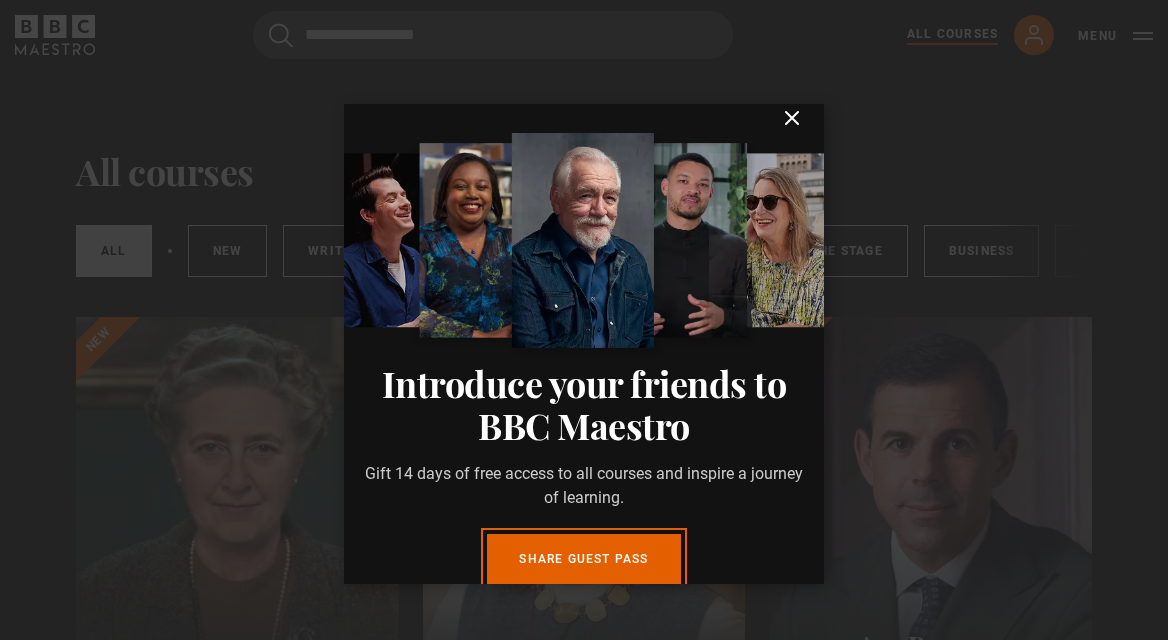 scroll, scrollTop: 0, scrollLeft: 0, axis: both 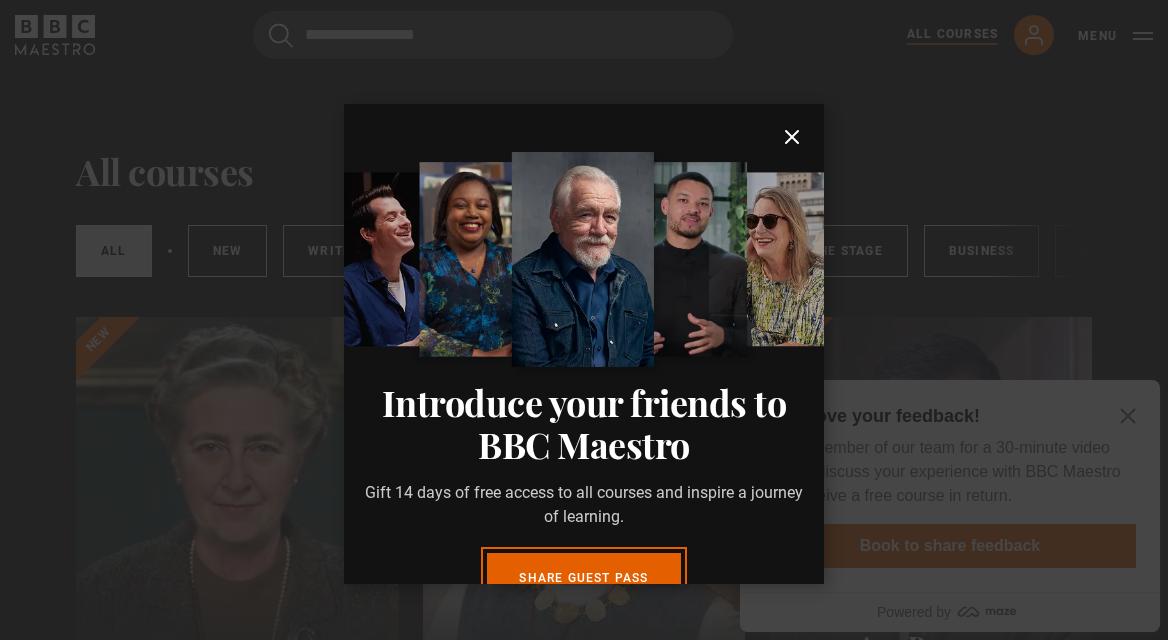 click 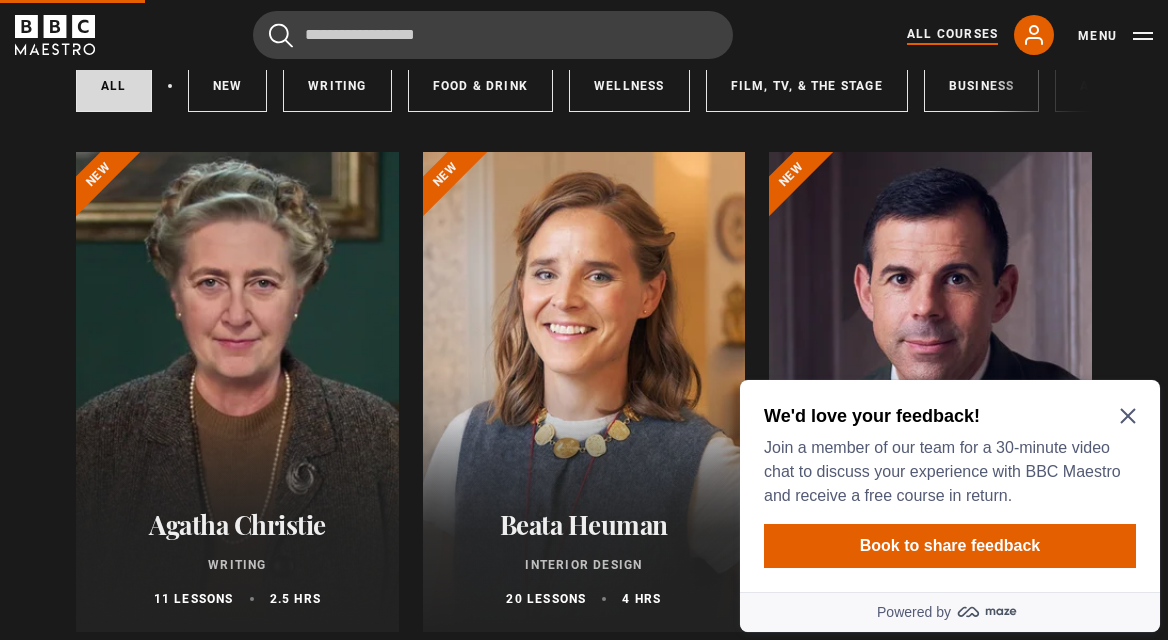 scroll, scrollTop: 0, scrollLeft: 0, axis: both 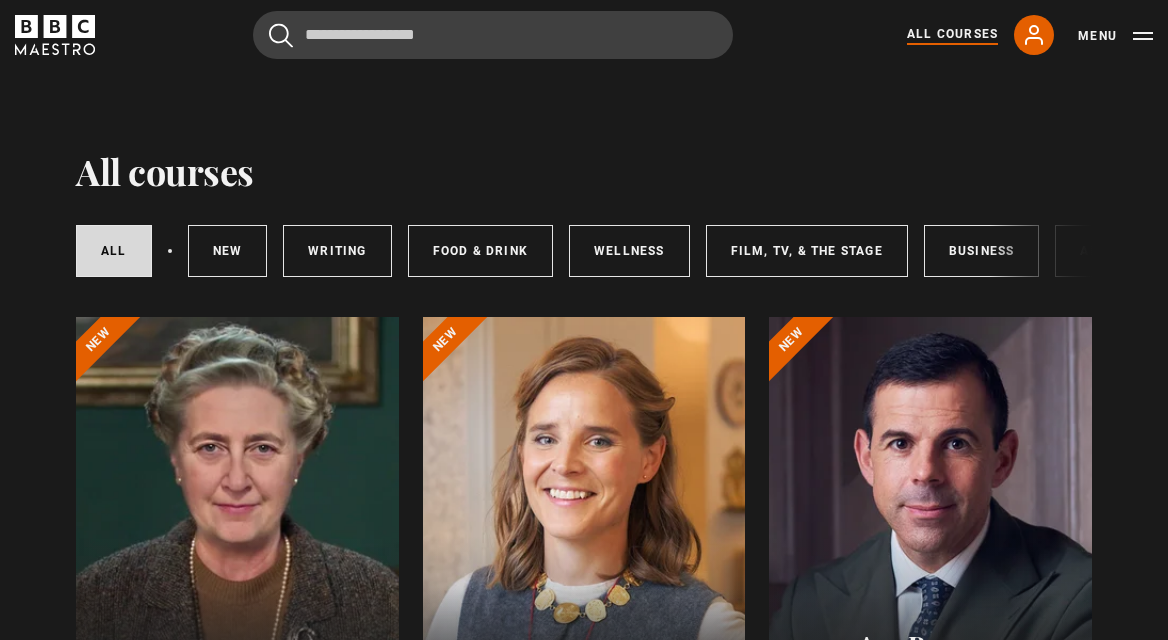 click on "All courses
All courses
New courses
Writing
Food & Drink
Wellness
Film, TV, & The Stage
Business
Art & Design
Music
Home & Lifestyle
Agatha Christie
Writing
11 lessons
2.5 hrs
New
Beata Heuman
Interior Design" at bounding box center (584, 4295) 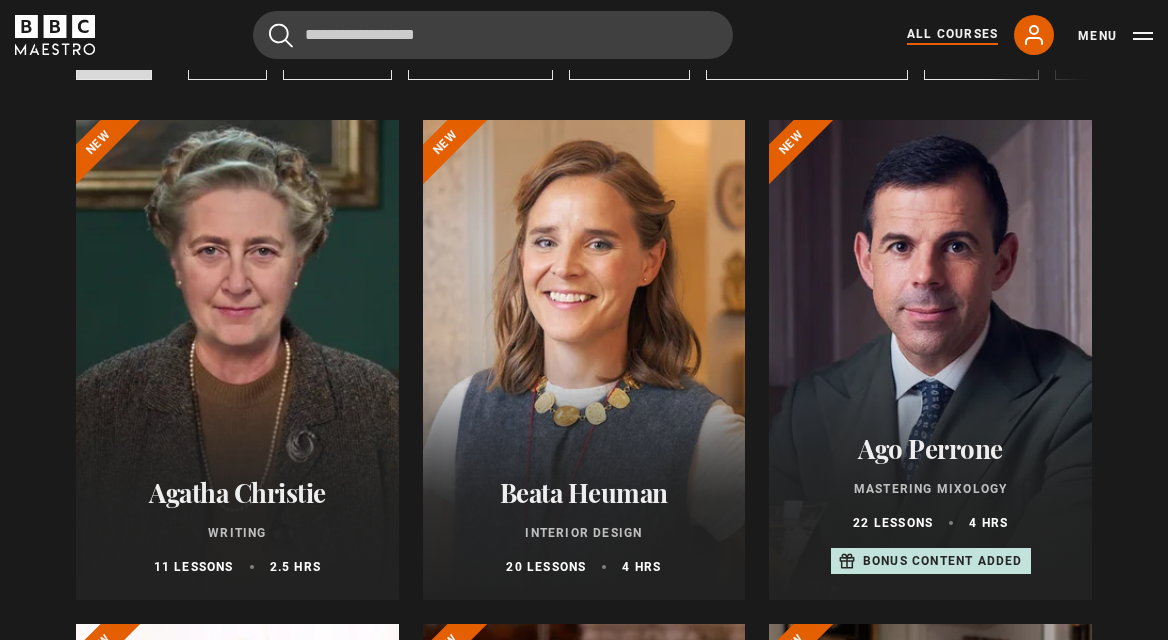scroll, scrollTop: 212, scrollLeft: 0, axis: vertical 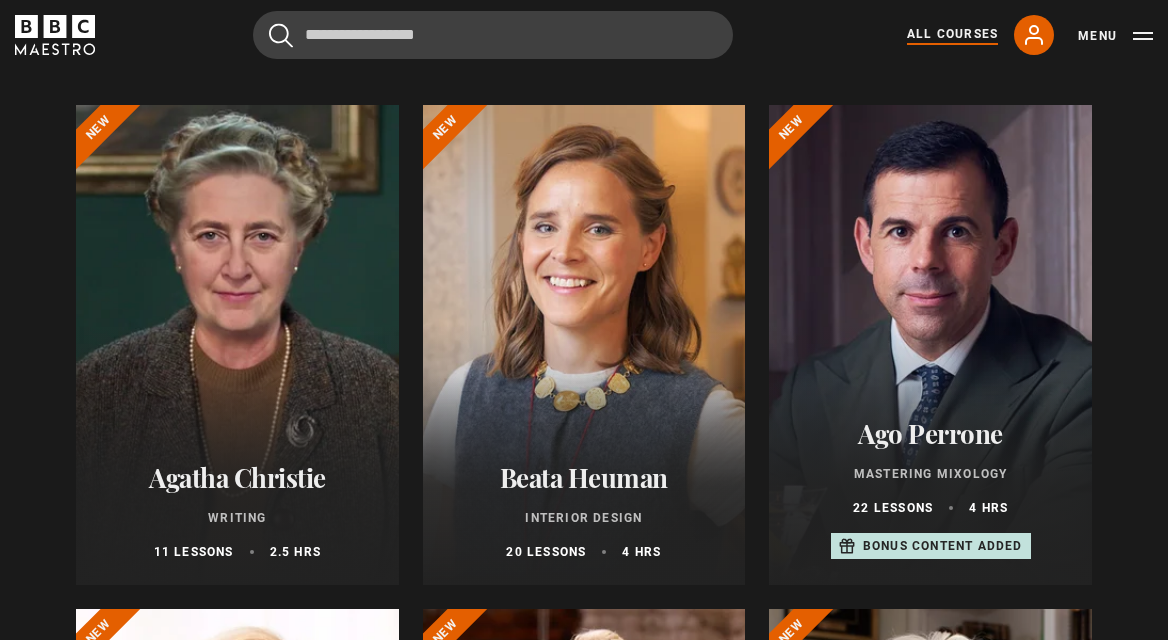 click at bounding box center (237, 345) 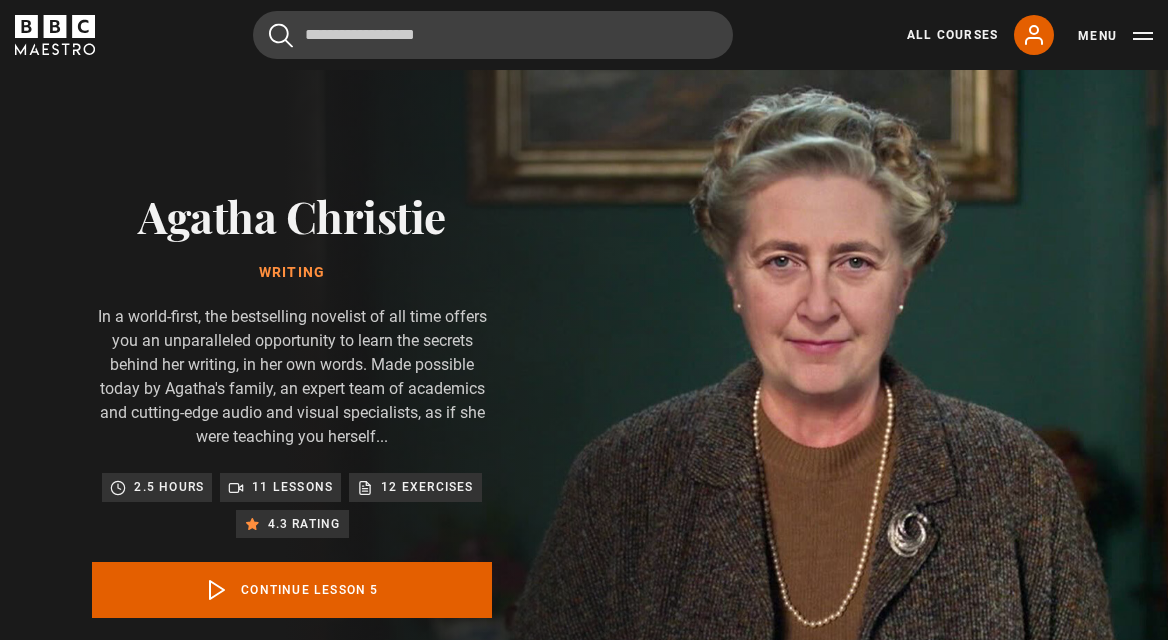 scroll, scrollTop: 820, scrollLeft: 0, axis: vertical 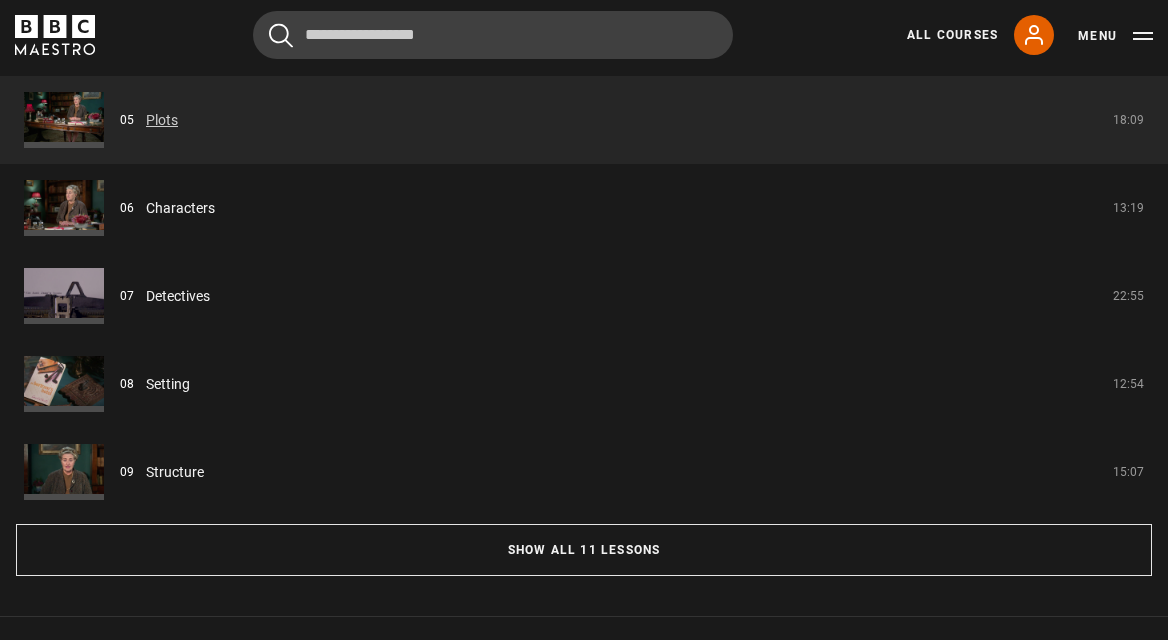 click on "Plots" at bounding box center (162, 120) 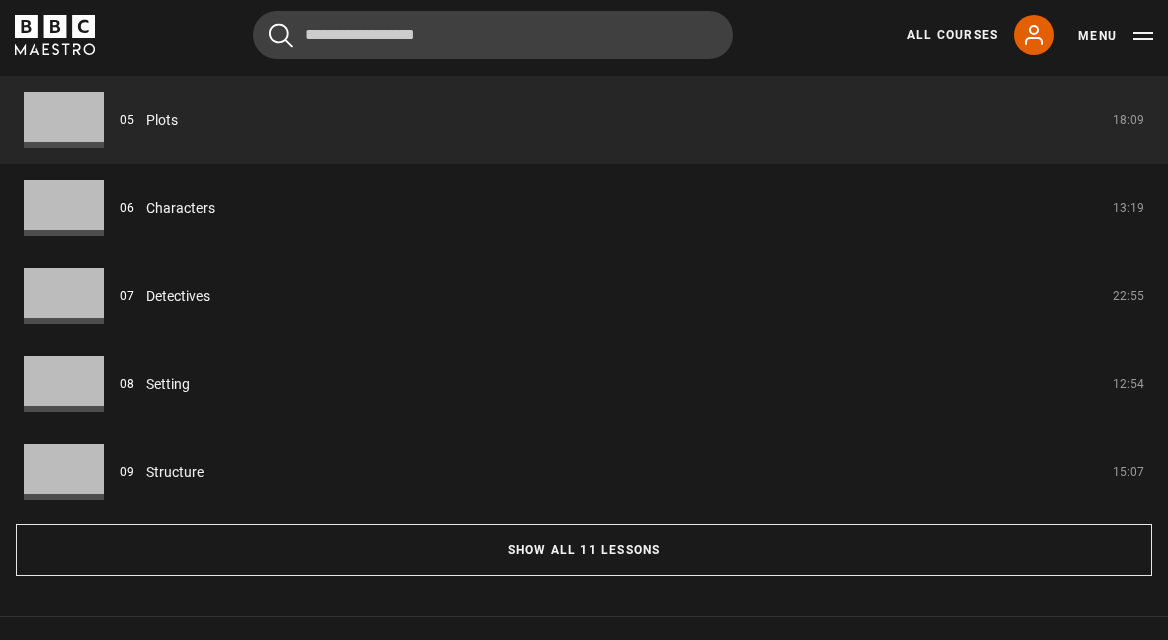 scroll, scrollTop: 820, scrollLeft: 0, axis: vertical 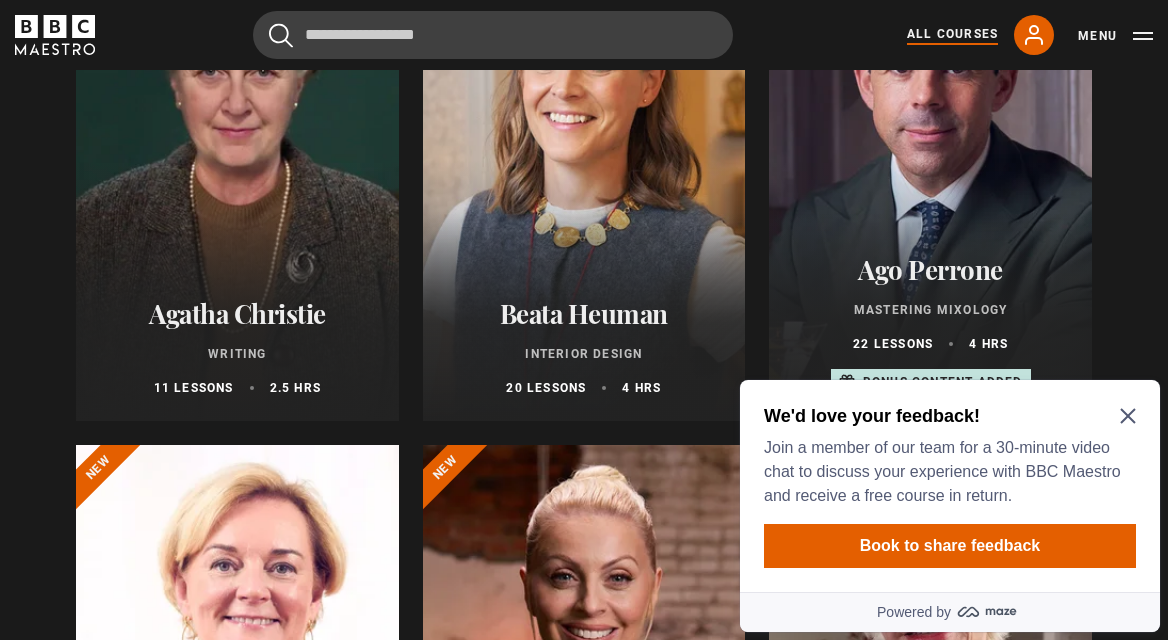 click 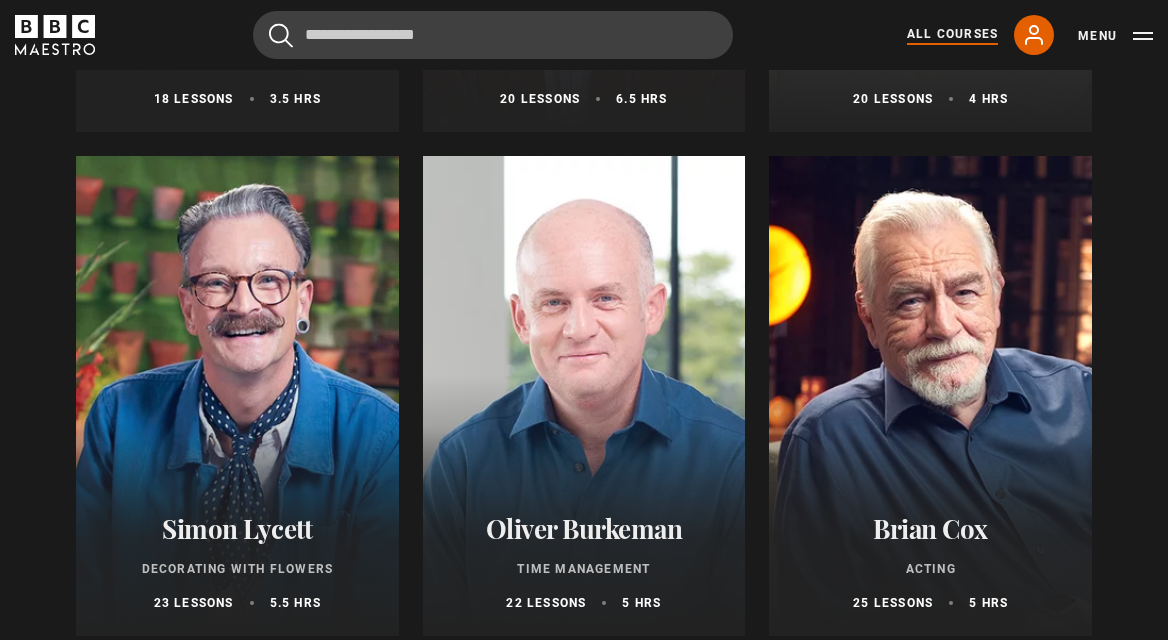 scroll, scrollTop: 2690, scrollLeft: 0, axis: vertical 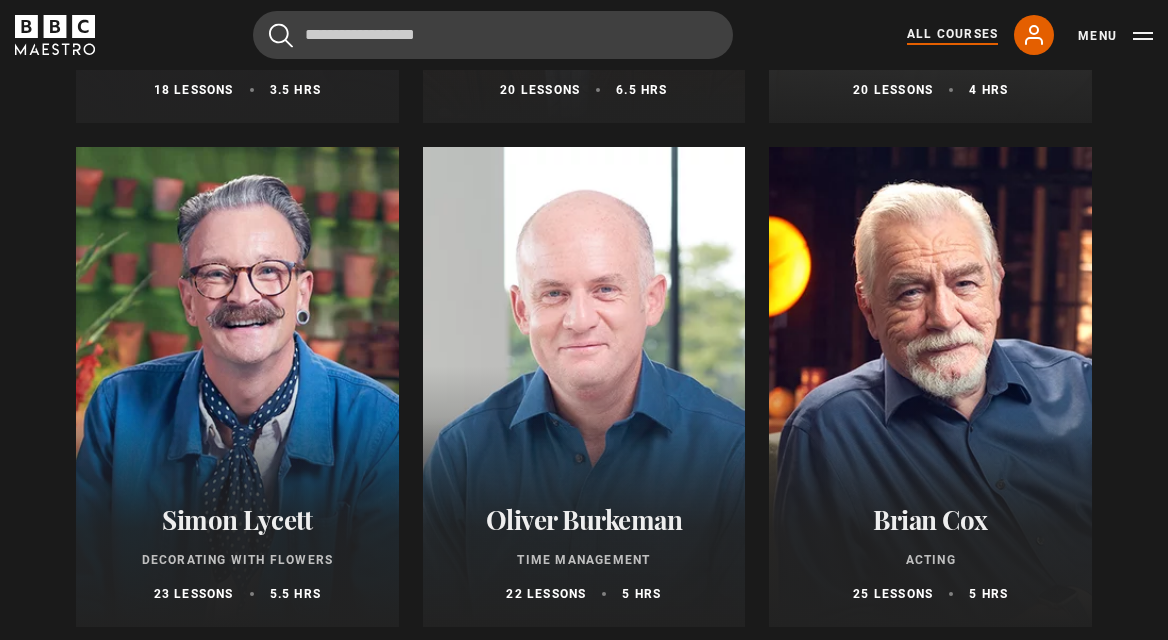 click at bounding box center [237, 387] 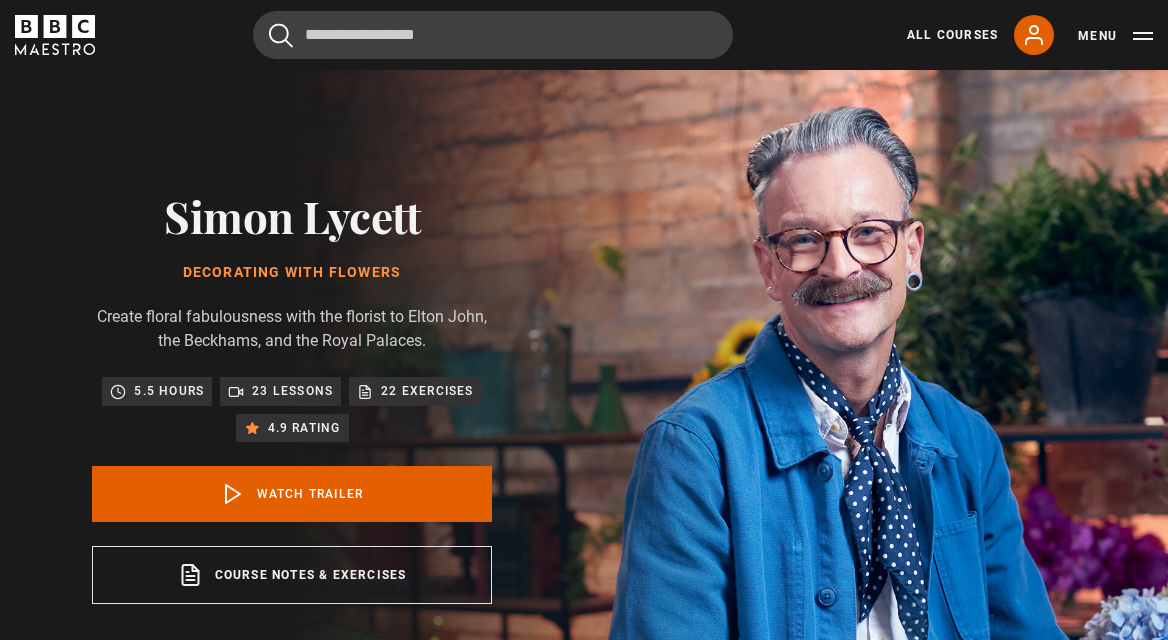scroll, scrollTop: 0, scrollLeft: 0, axis: both 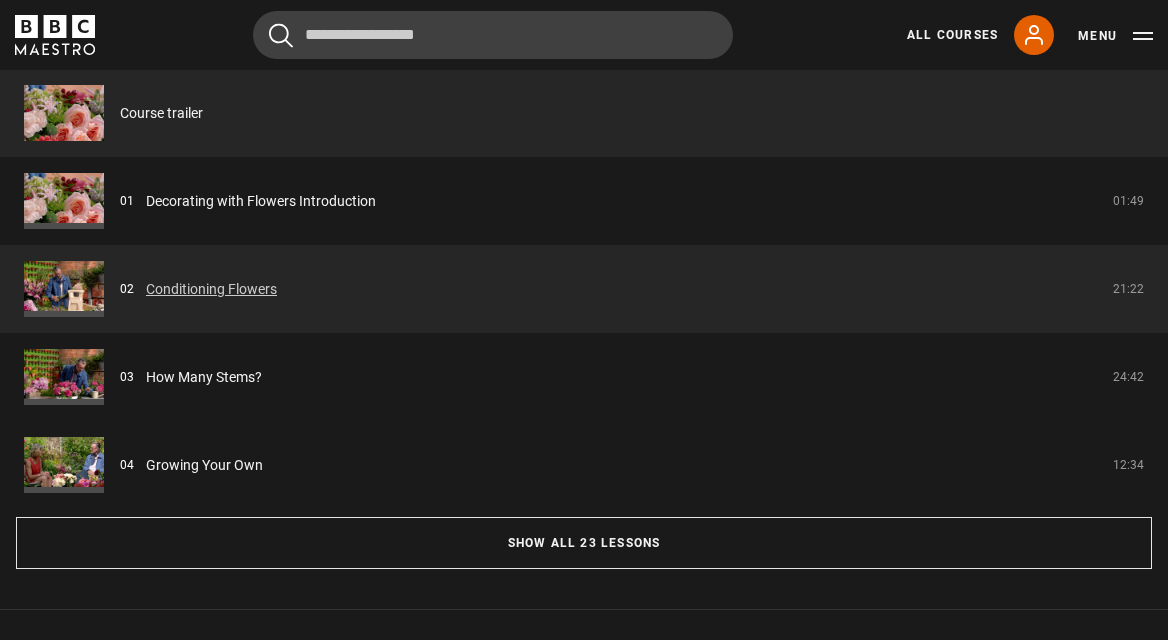 click on "Conditioning Flowers" at bounding box center [211, 289] 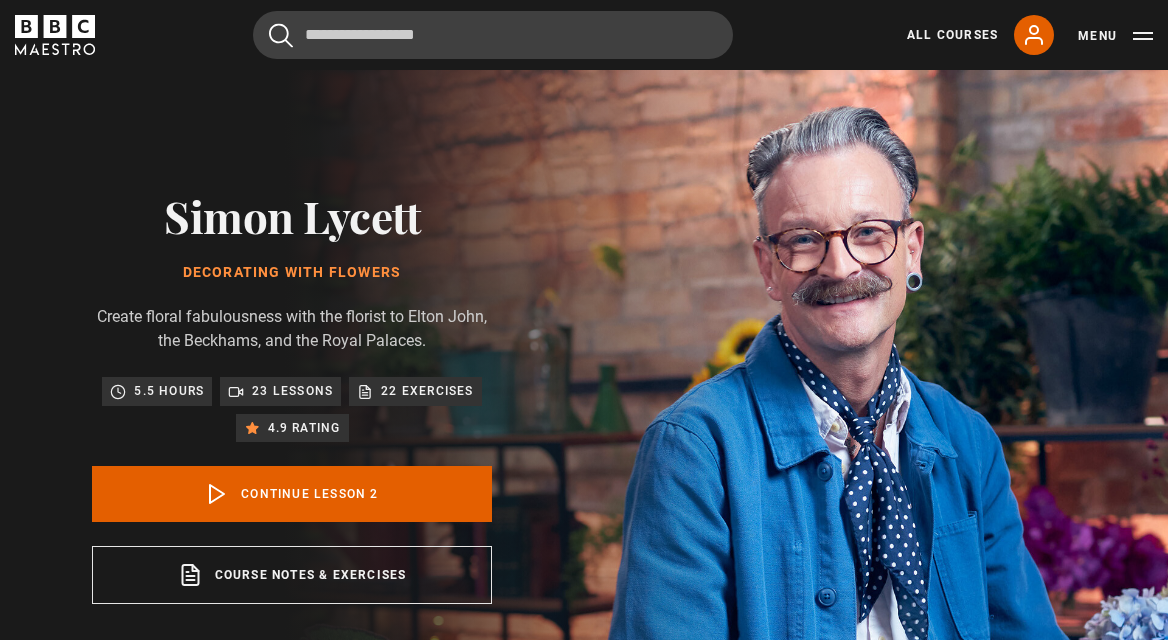 scroll, scrollTop: 724, scrollLeft: 0, axis: vertical 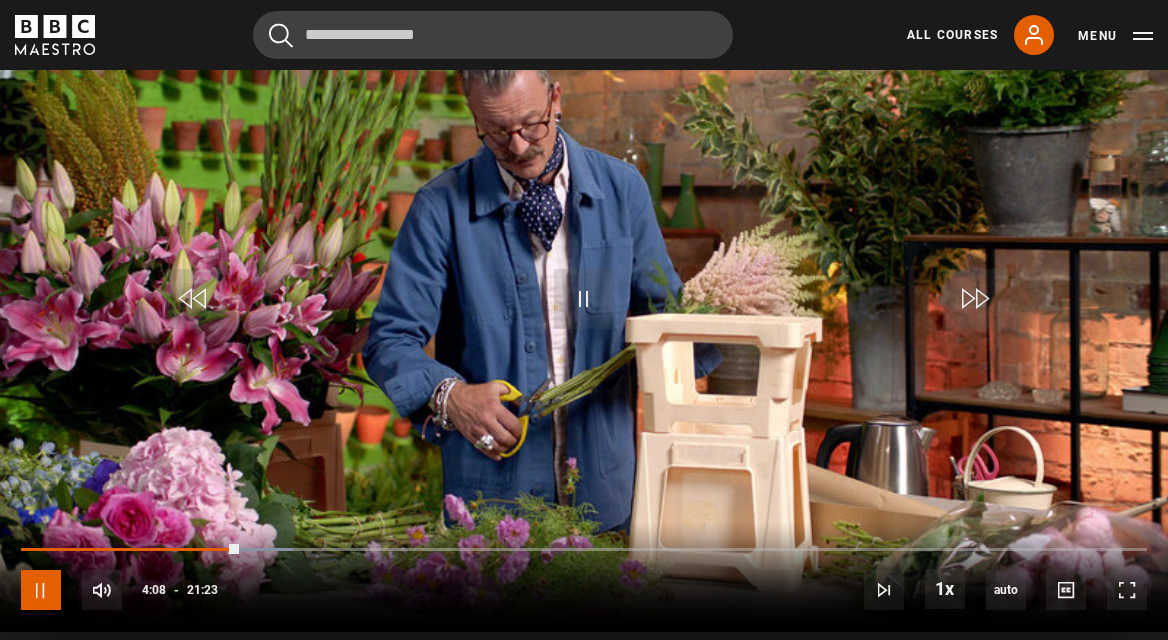 click at bounding box center (41, 590) 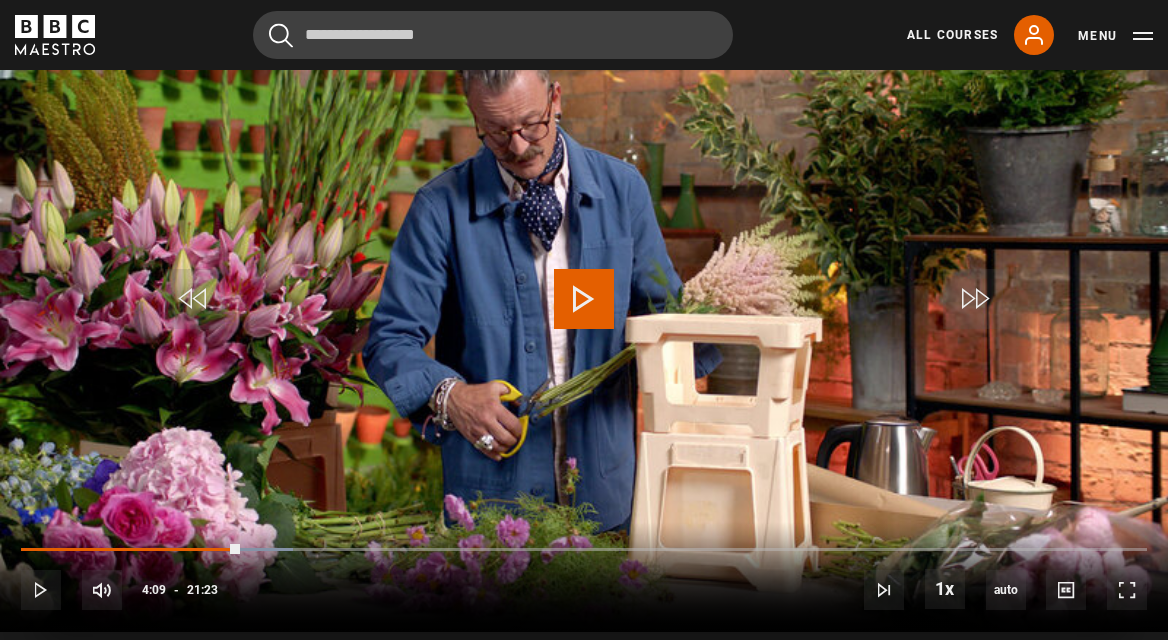 scroll, scrollTop: 906, scrollLeft: 0, axis: vertical 